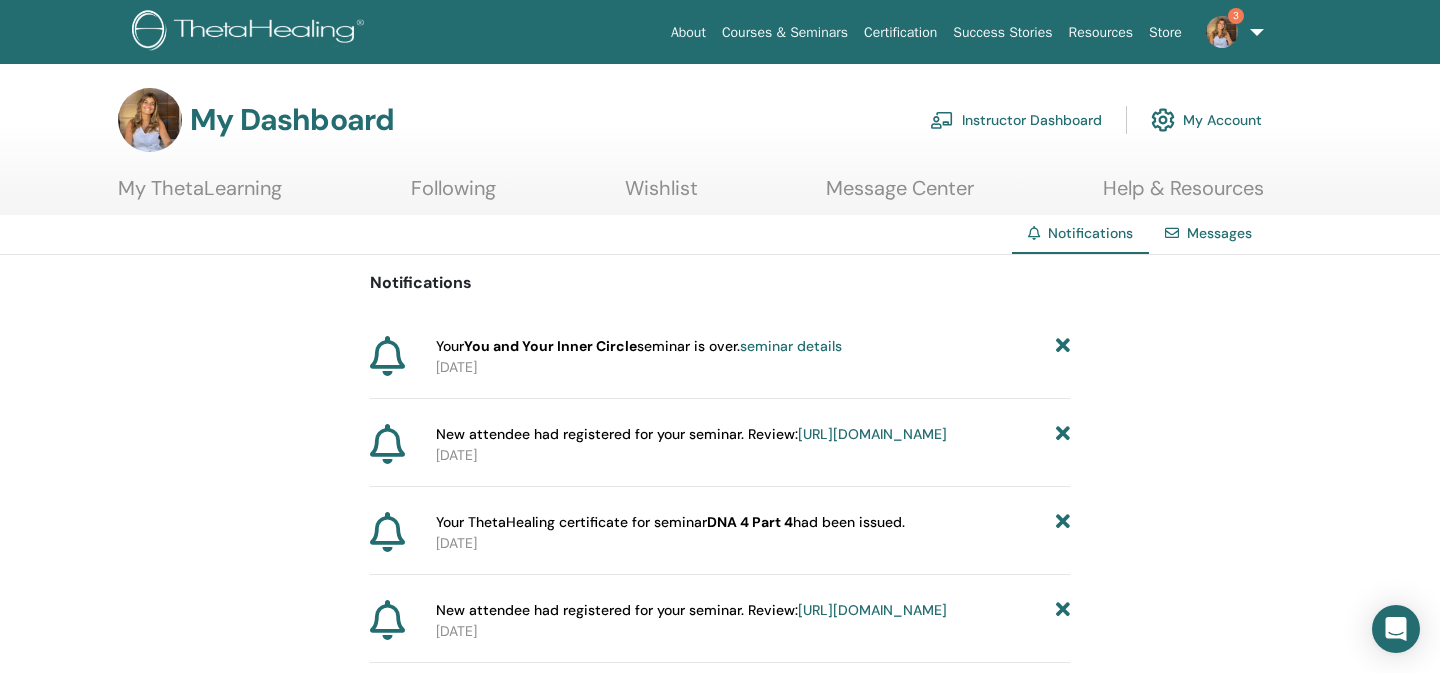 scroll, scrollTop: 0, scrollLeft: 0, axis: both 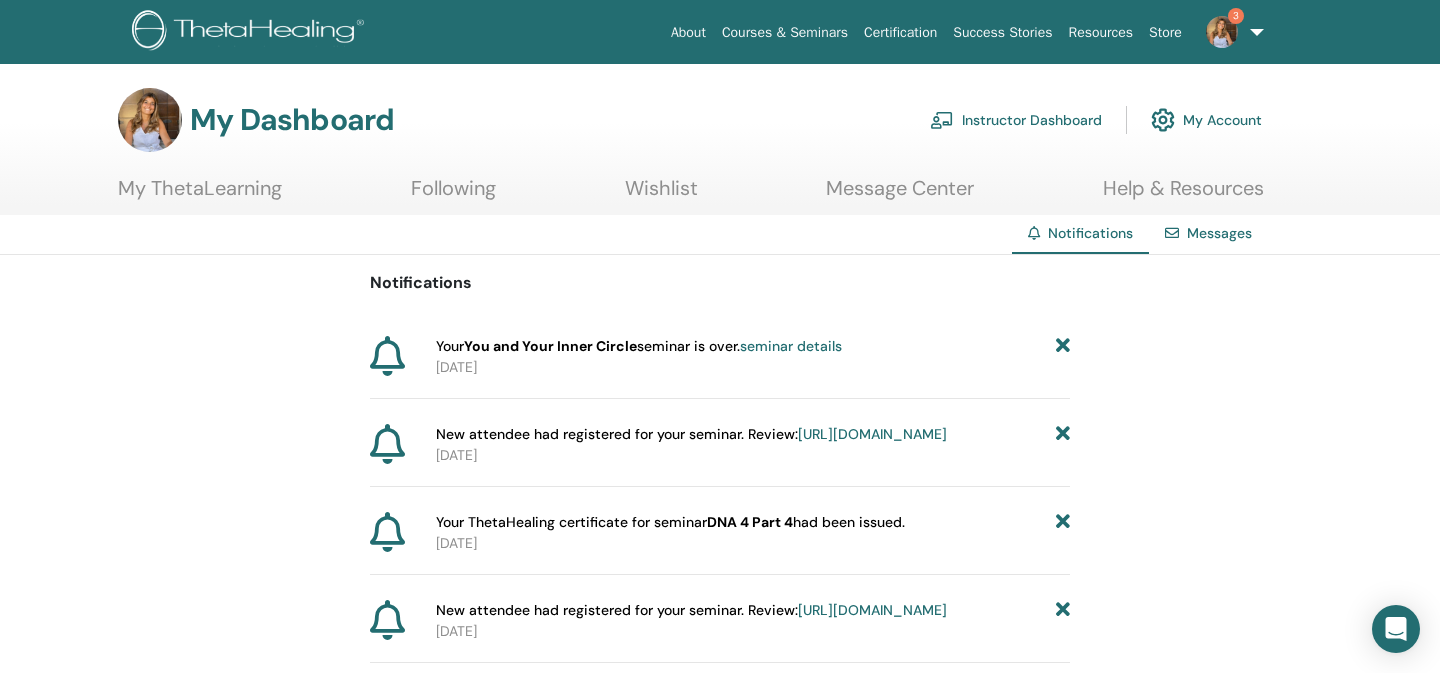 click on "[URL][DOMAIN_NAME]" at bounding box center [872, 434] 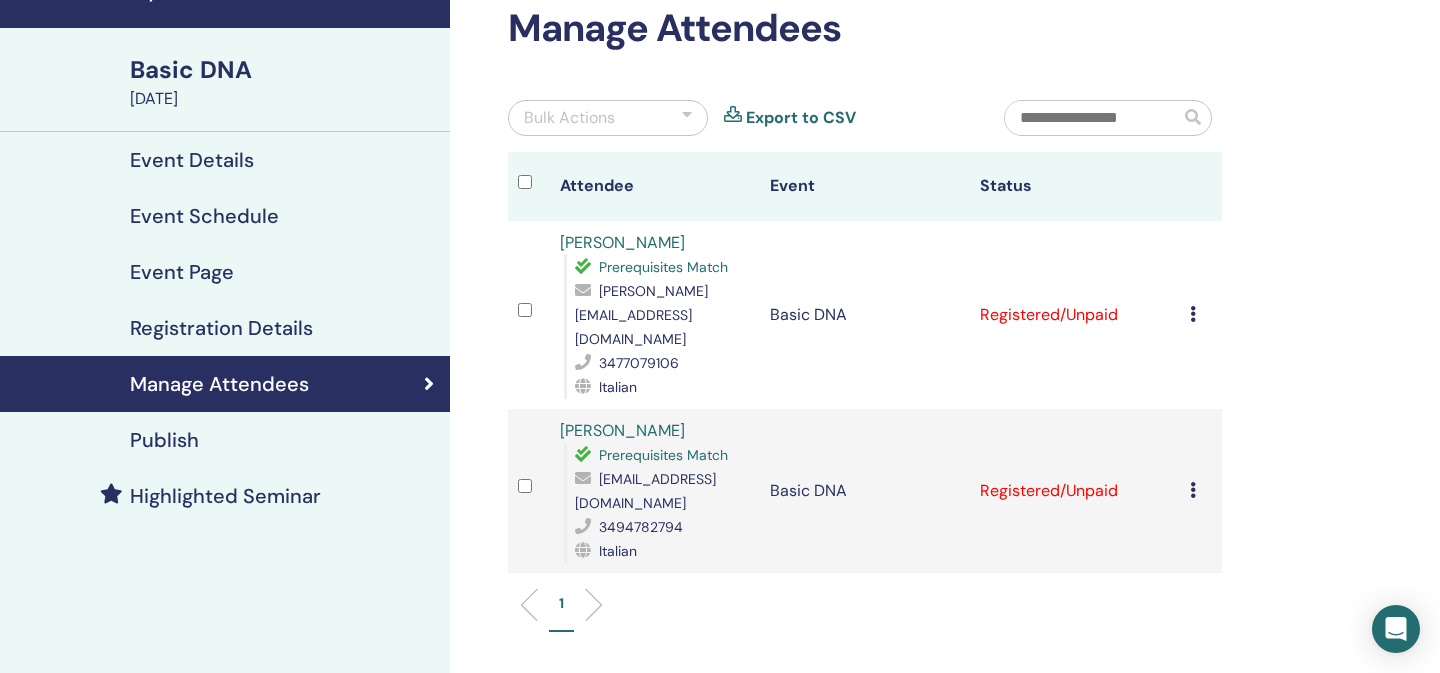 scroll, scrollTop: 107, scrollLeft: 0, axis: vertical 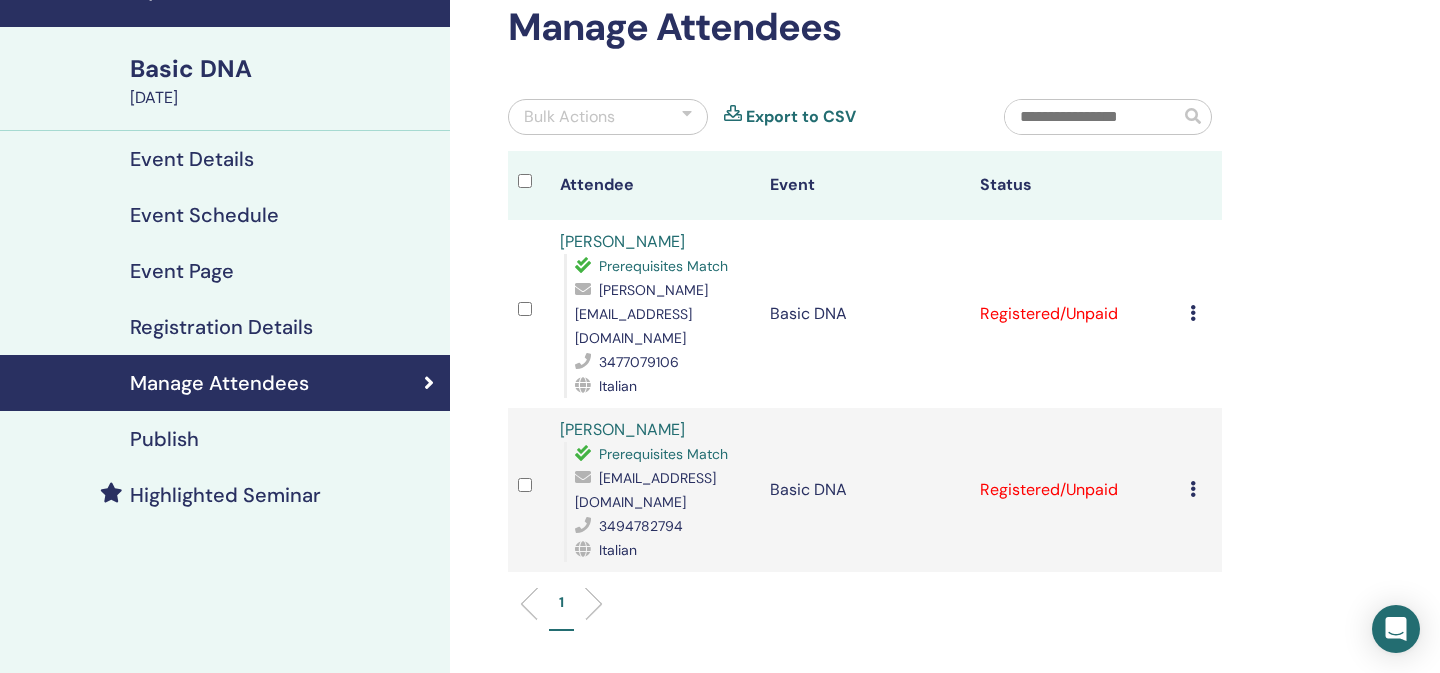 click on "Publish" at bounding box center [164, 439] 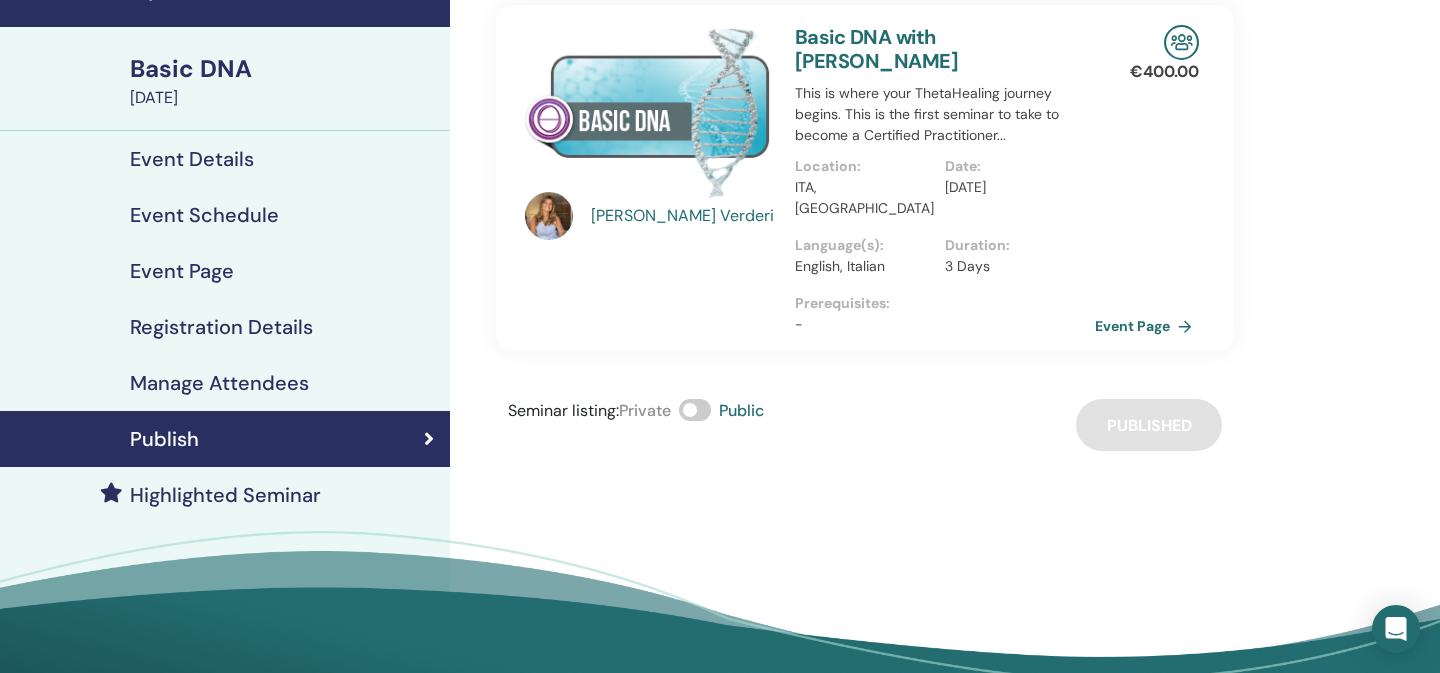 click on "Event Page" at bounding box center (182, 271) 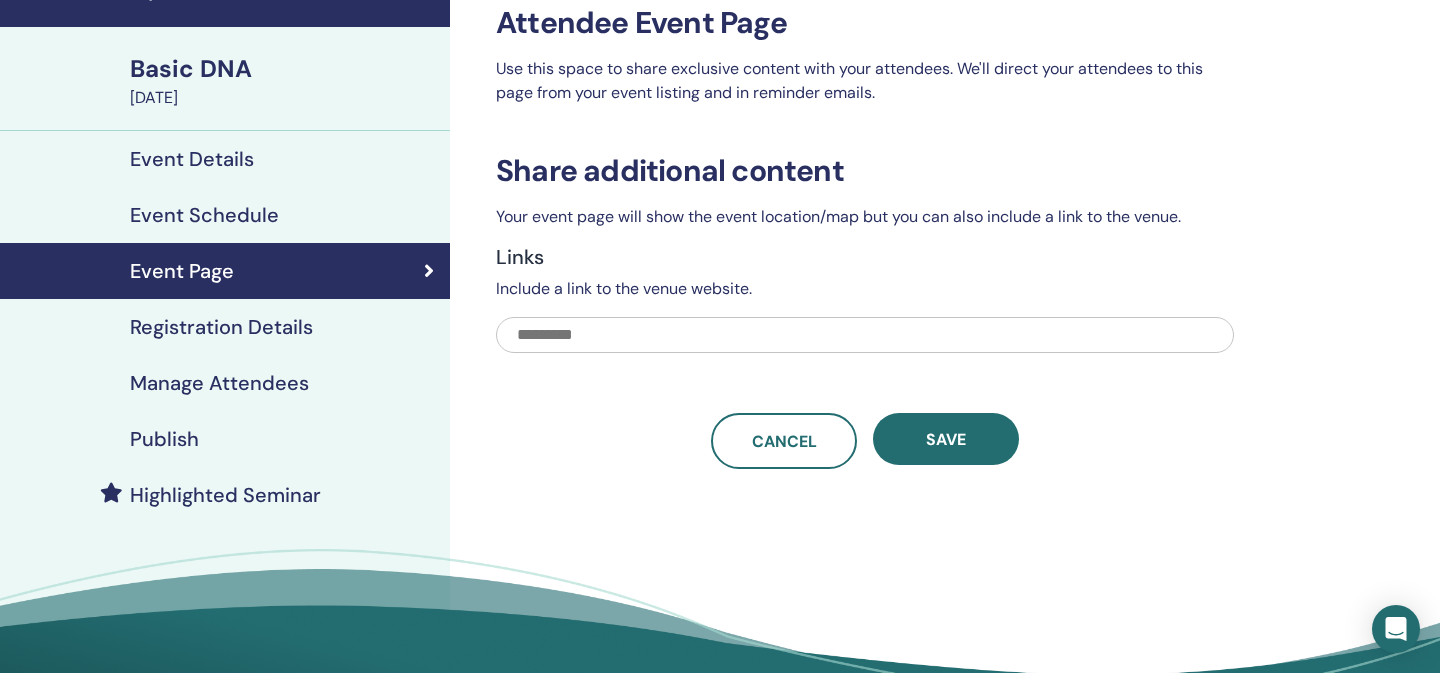 click on "Event Schedule" at bounding box center (204, 215) 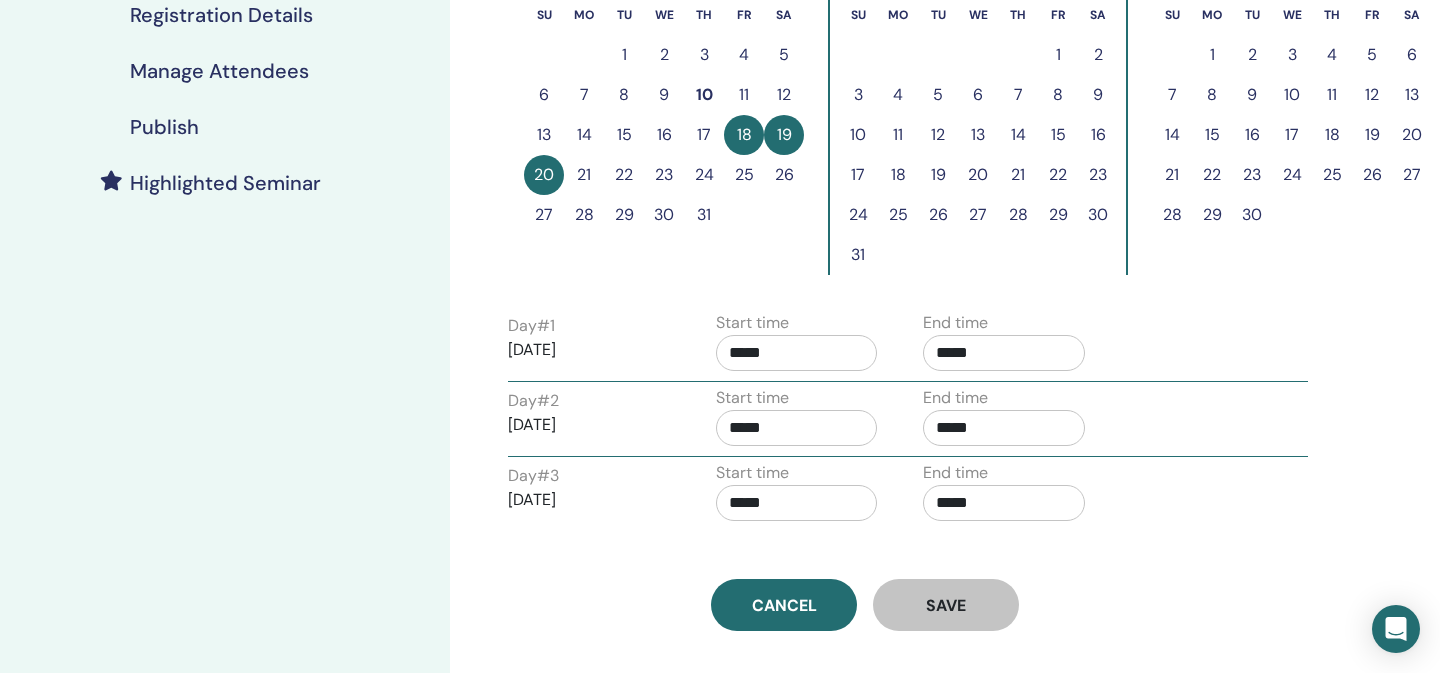 scroll, scrollTop: 258, scrollLeft: 0, axis: vertical 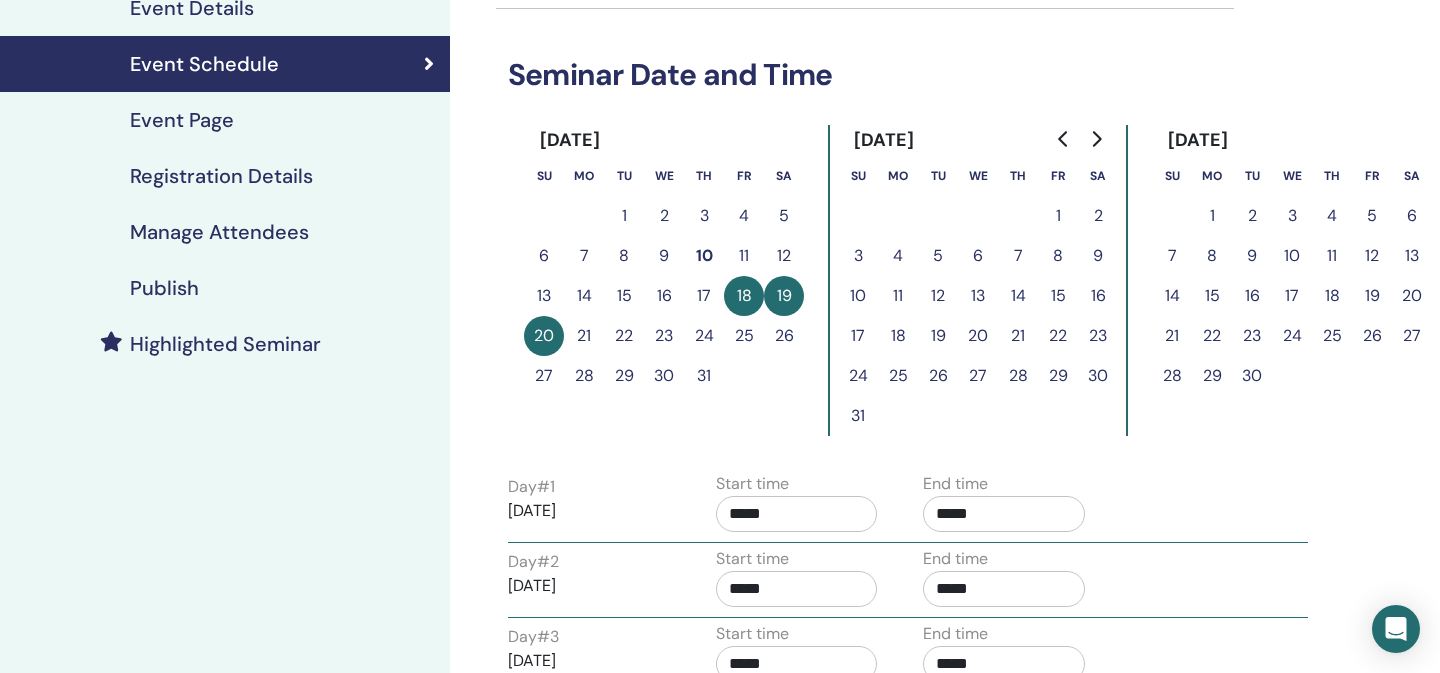 click on "Publish" at bounding box center [164, 288] 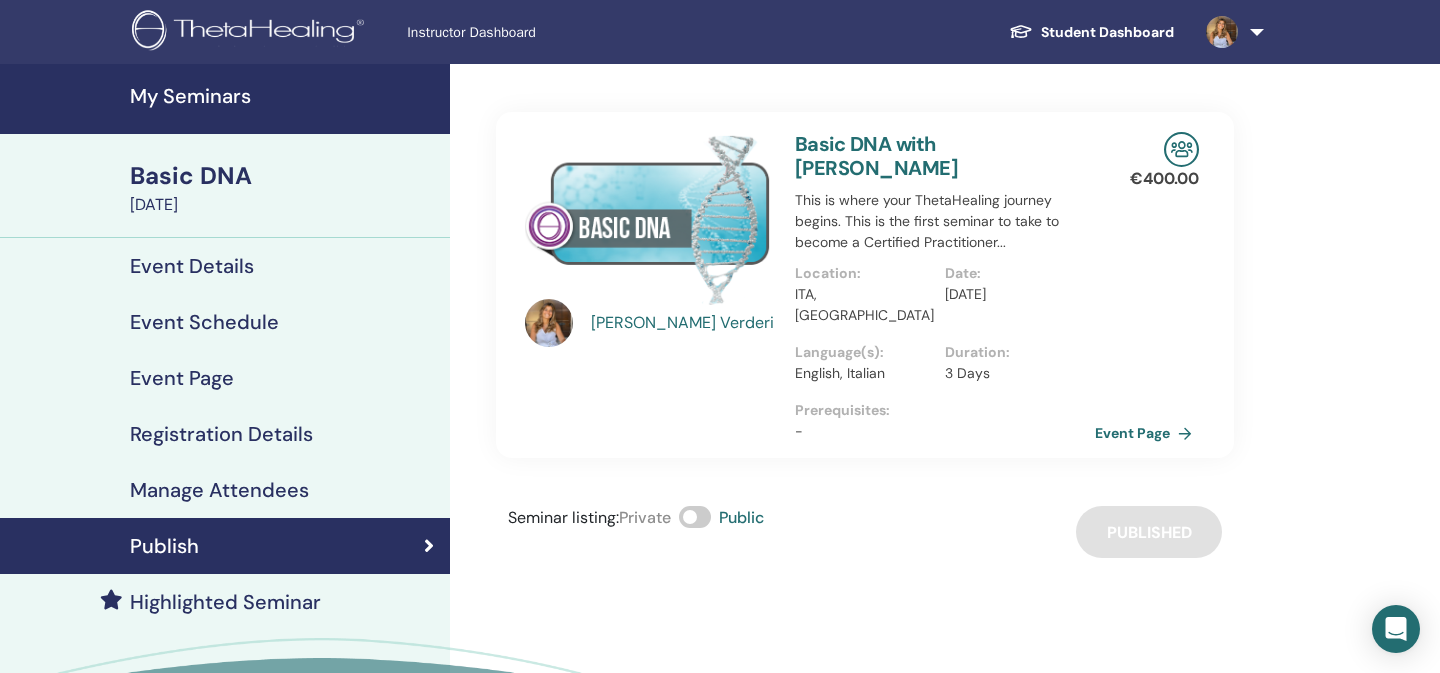 scroll, scrollTop: 1, scrollLeft: 0, axis: vertical 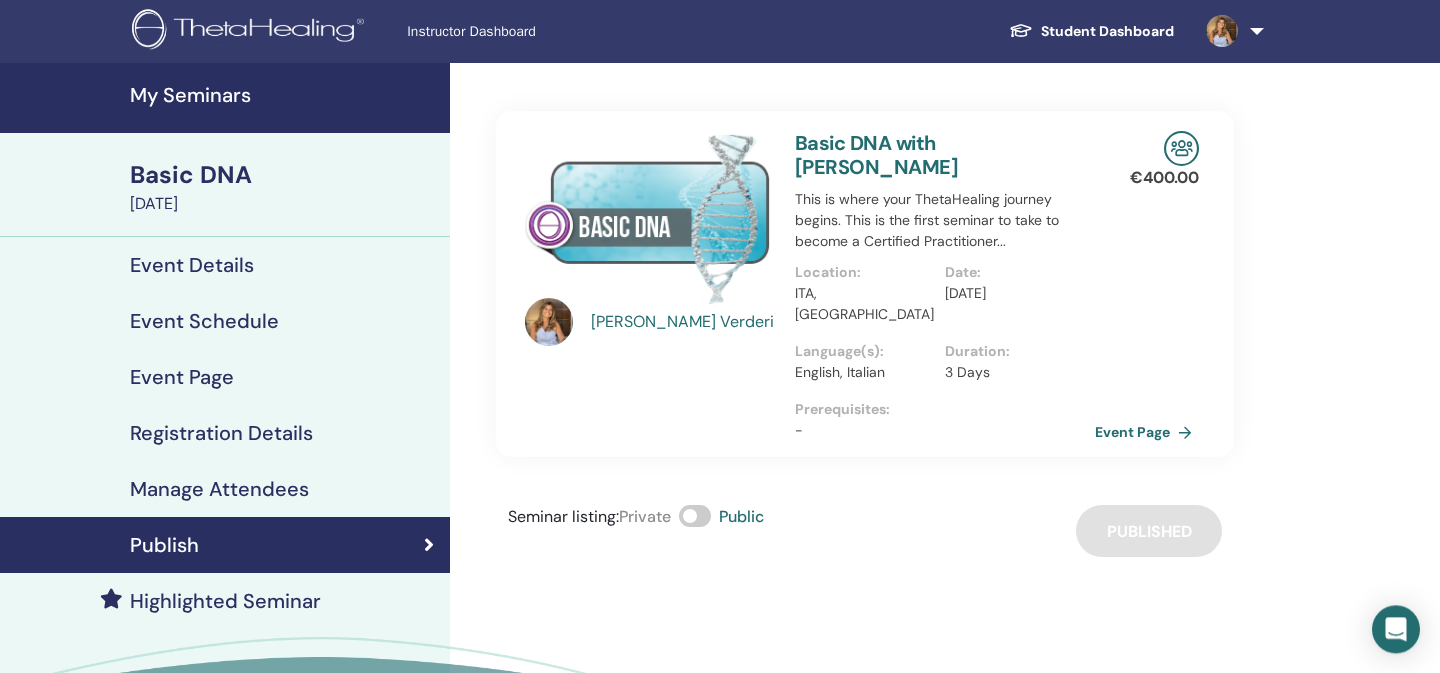 click on "Basic DNA" at bounding box center [284, 175] 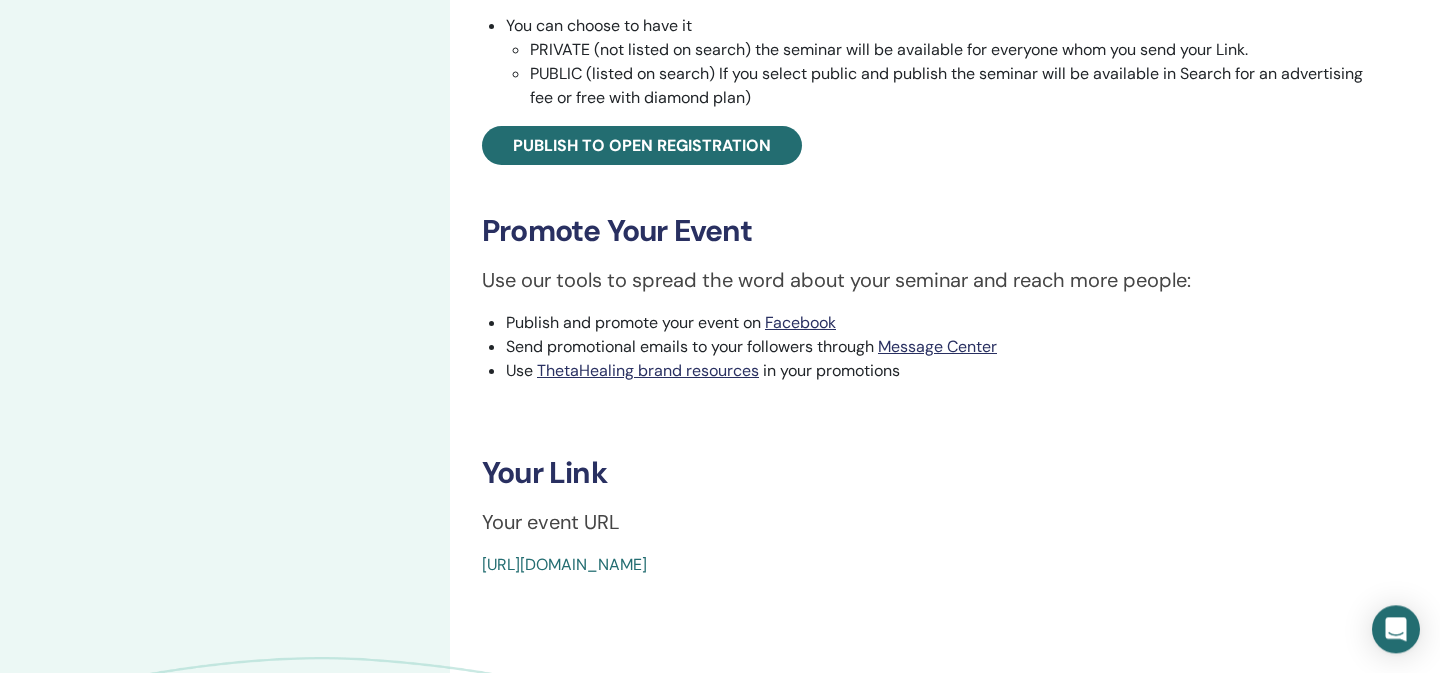 scroll, scrollTop: 777, scrollLeft: 0, axis: vertical 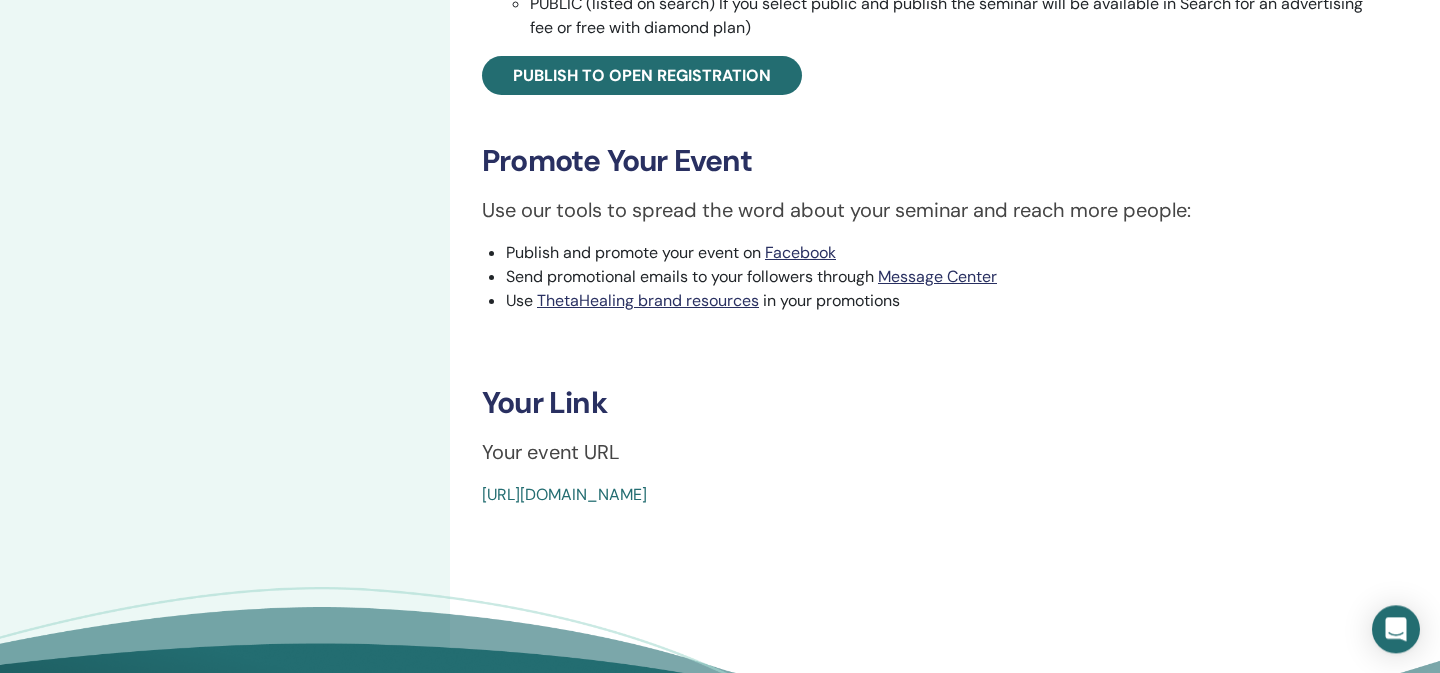 drag, startPoint x: 942, startPoint y: 493, endPoint x: 475, endPoint y: 505, distance: 467.15414 